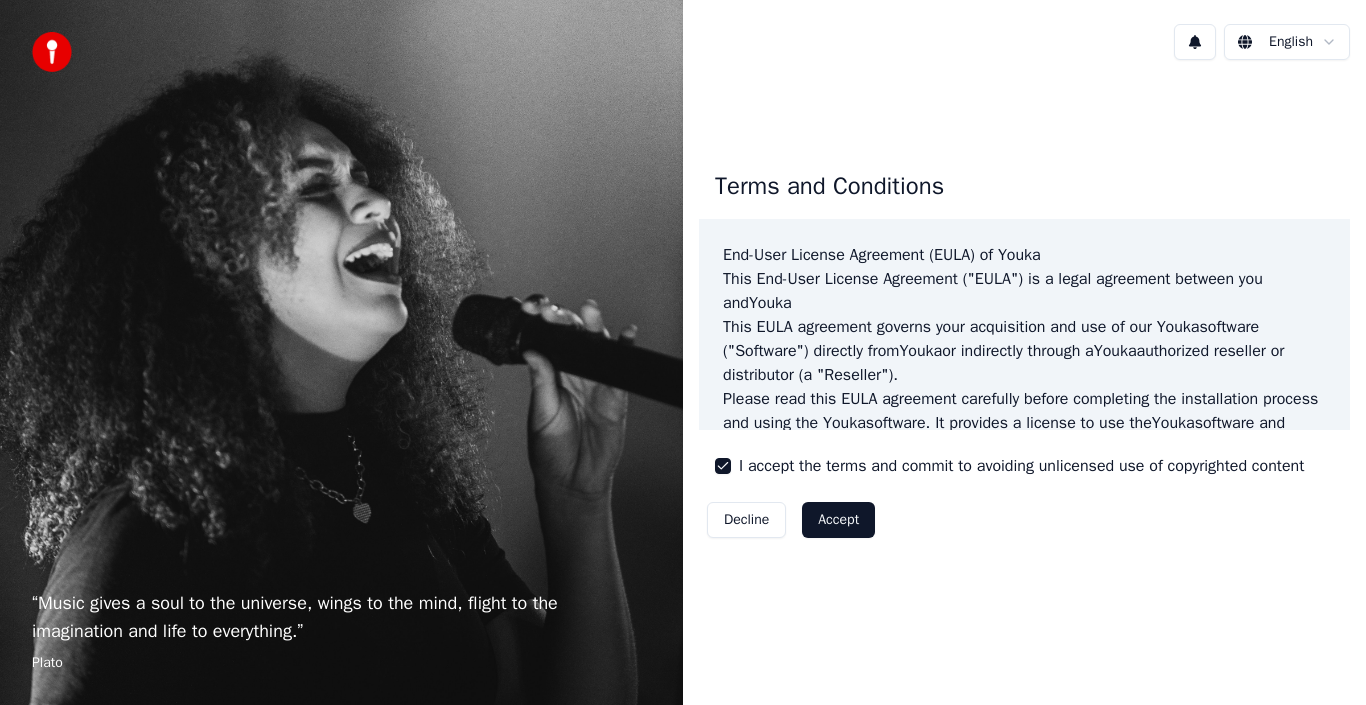 click on "Accept" at bounding box center [838, 520] 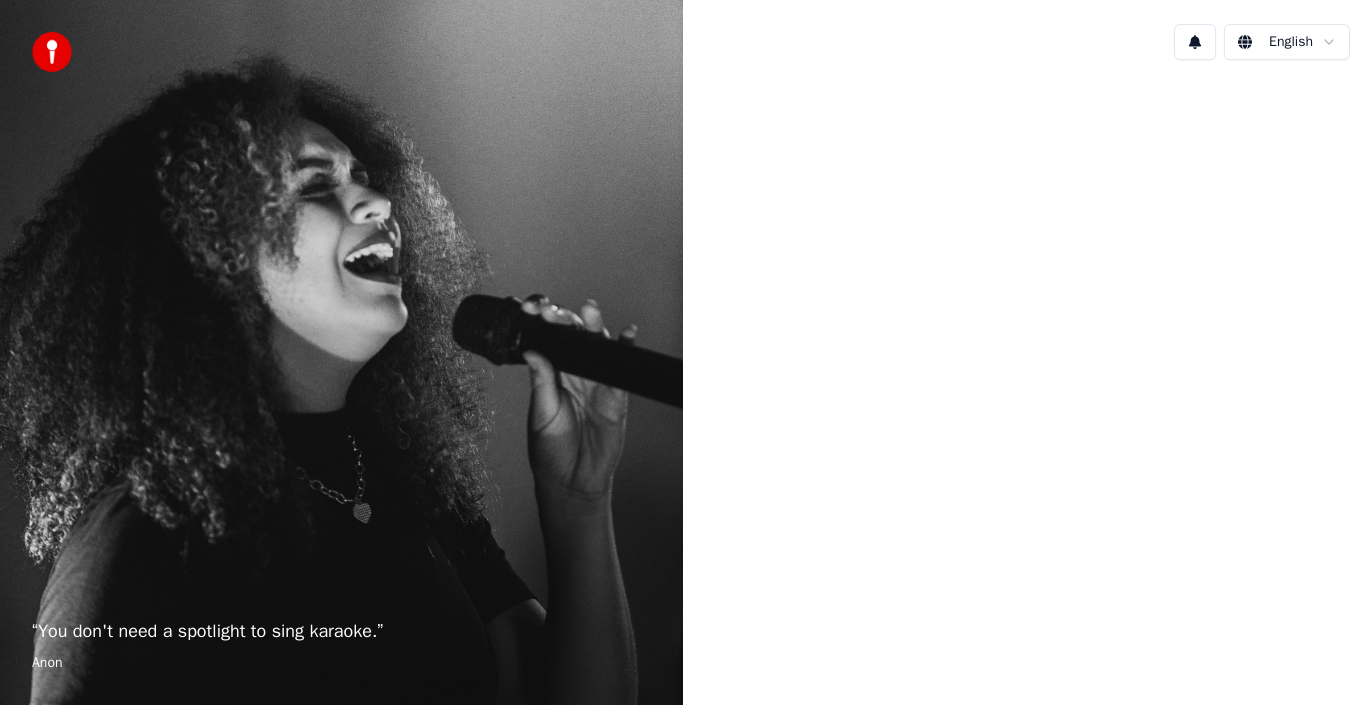 scroll, scrollTop: 0, scrollLeft: 0, axis: both 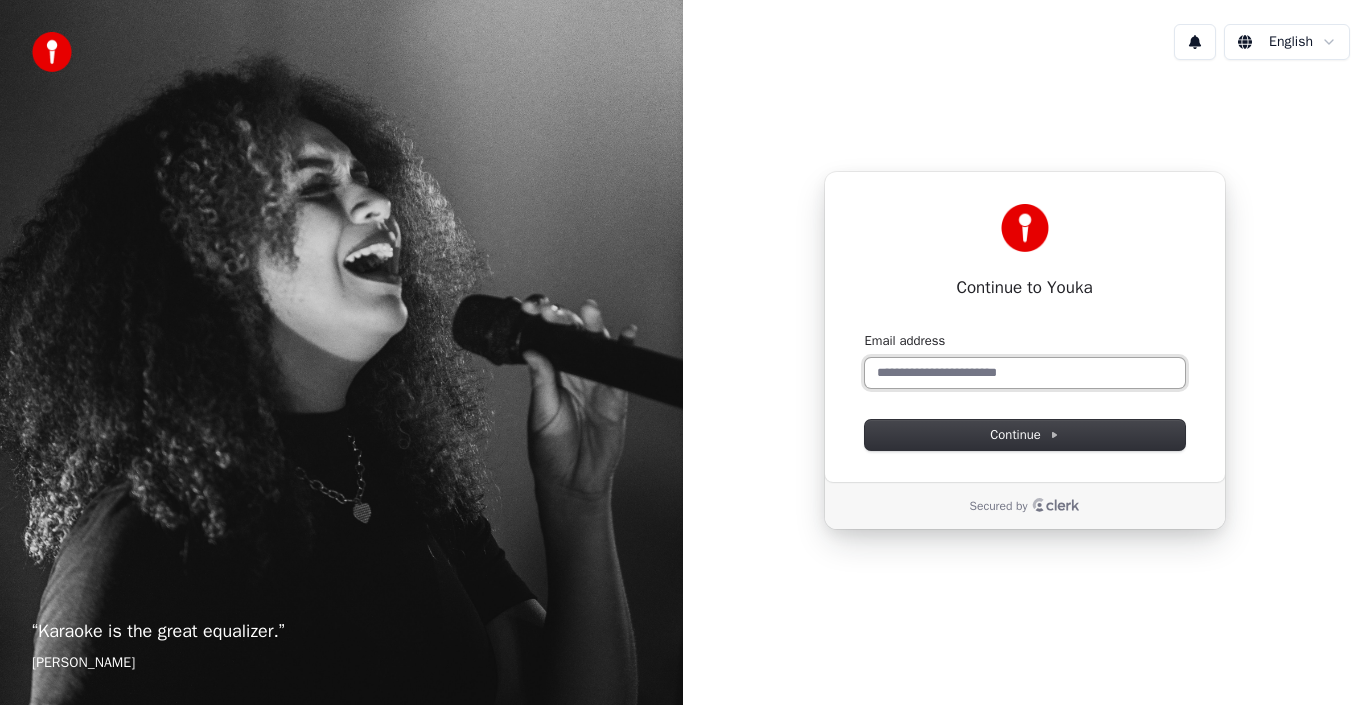 click on "Email address" at bounding box center (1025, 373) 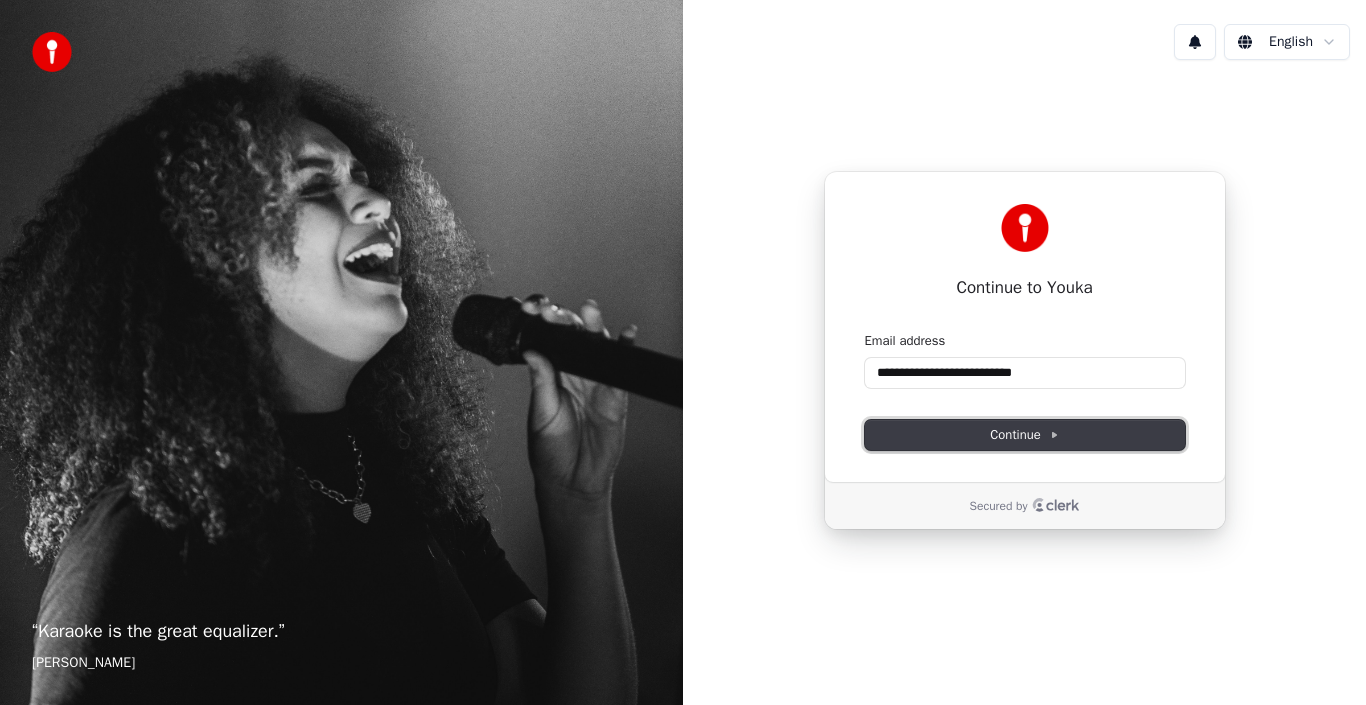 click on "Continue" at bounding box center [1024, 435] 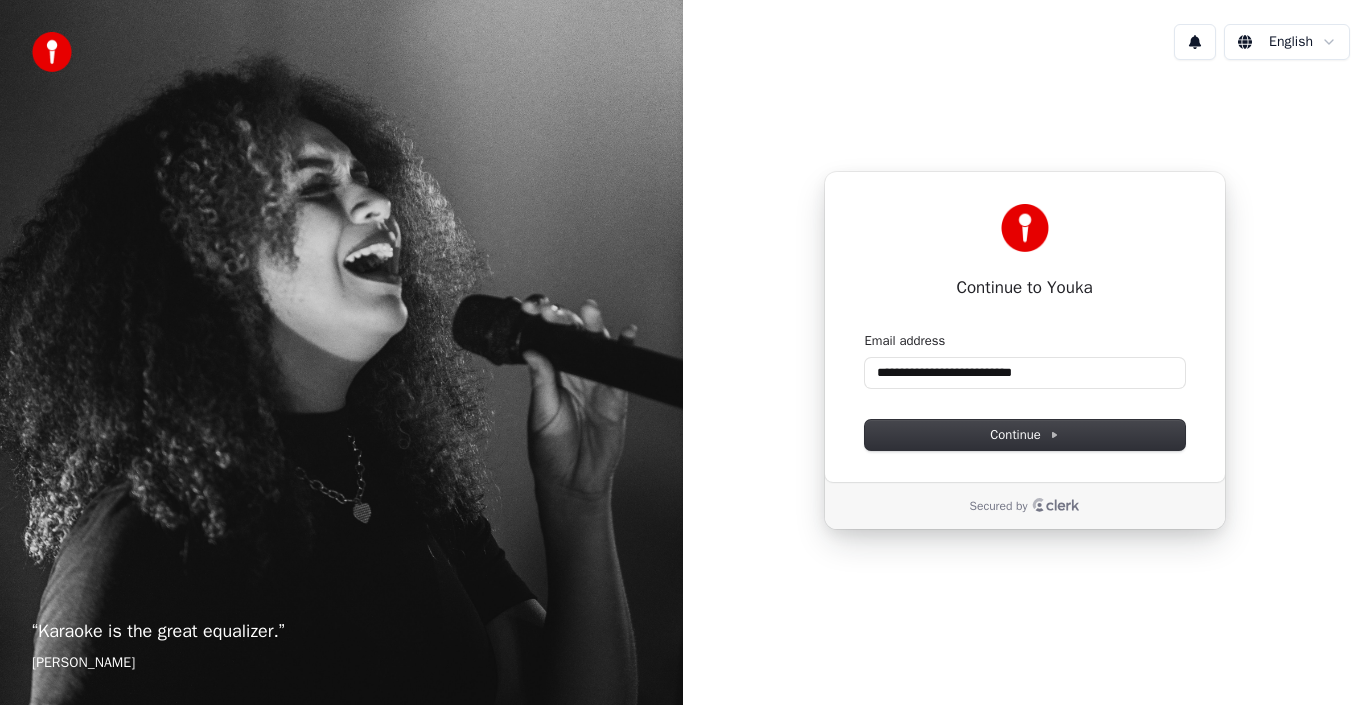 type on "**********" 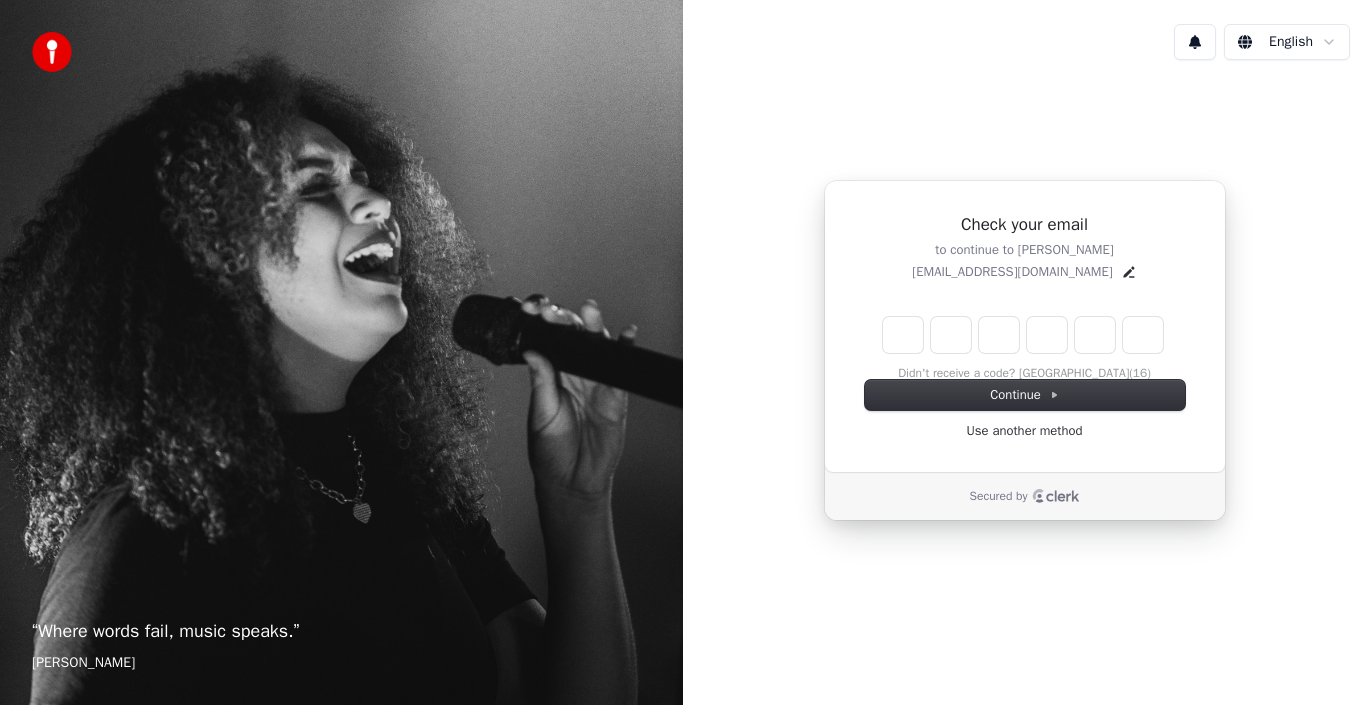 type on "*" 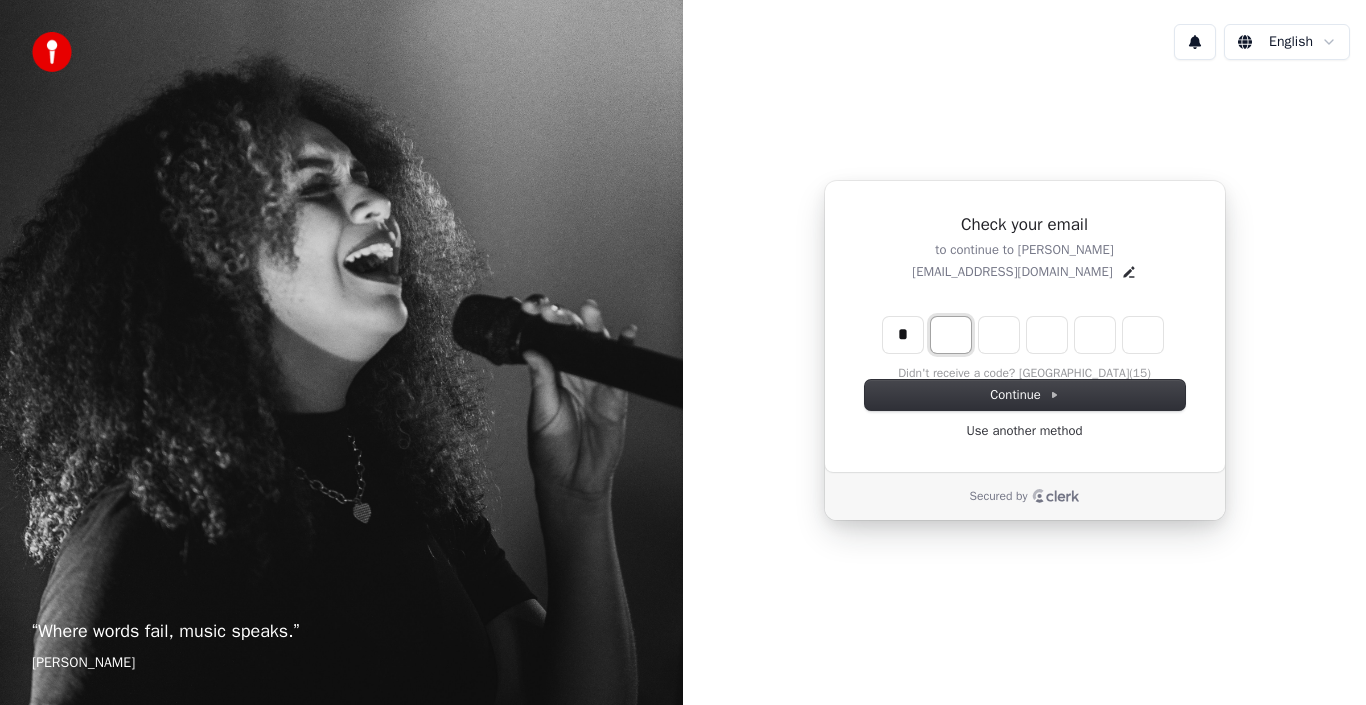 type on "*" 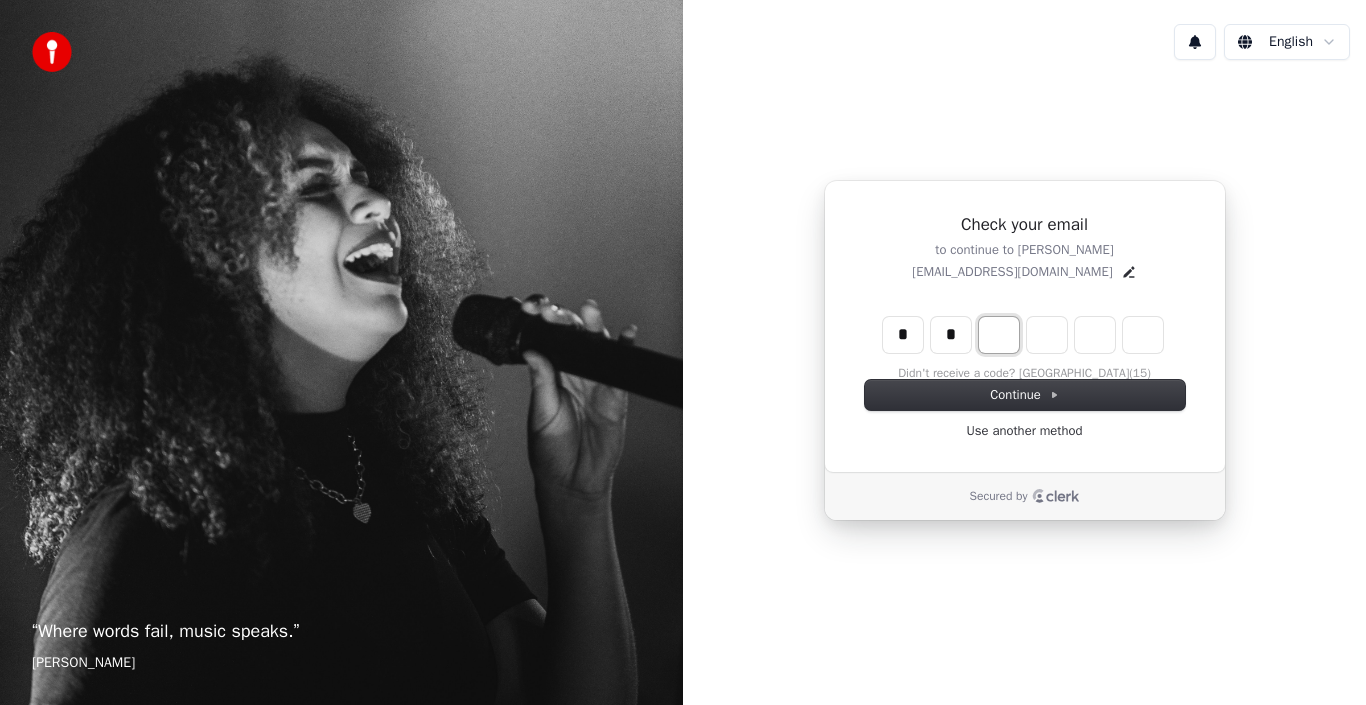 type on "*" 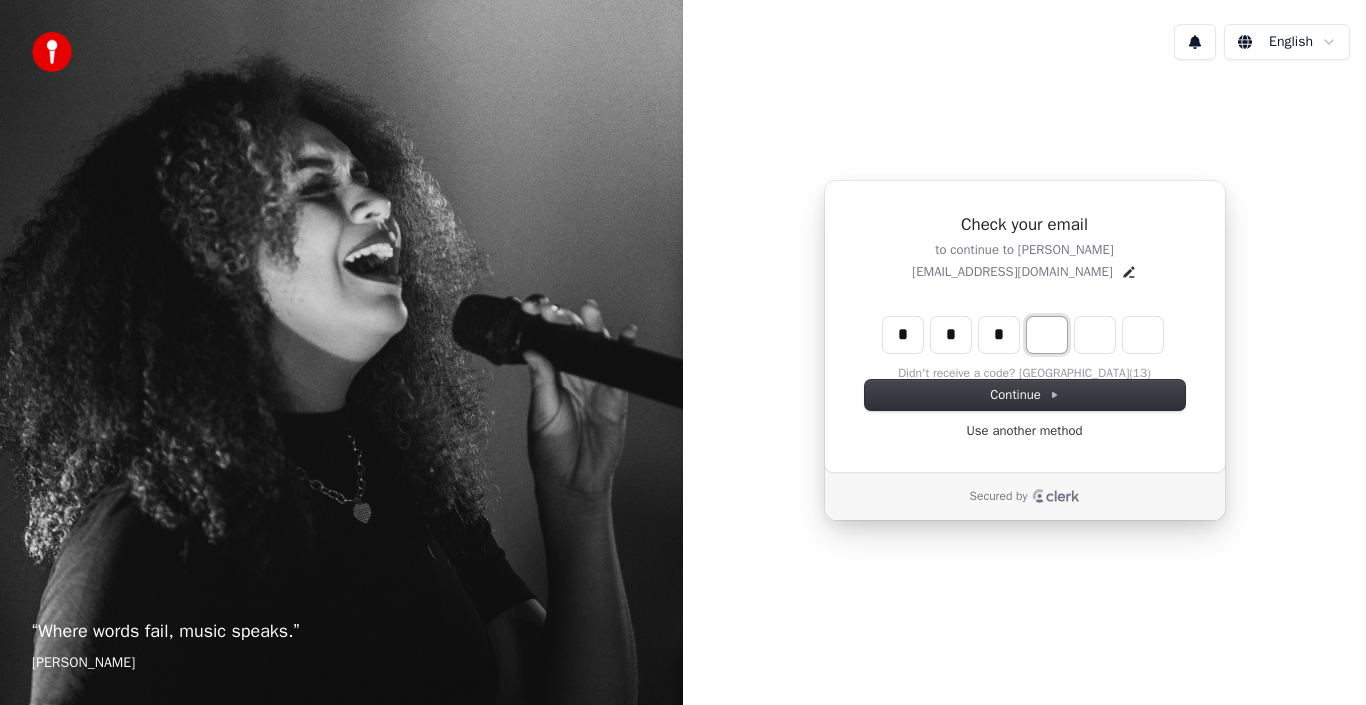 type on "*" 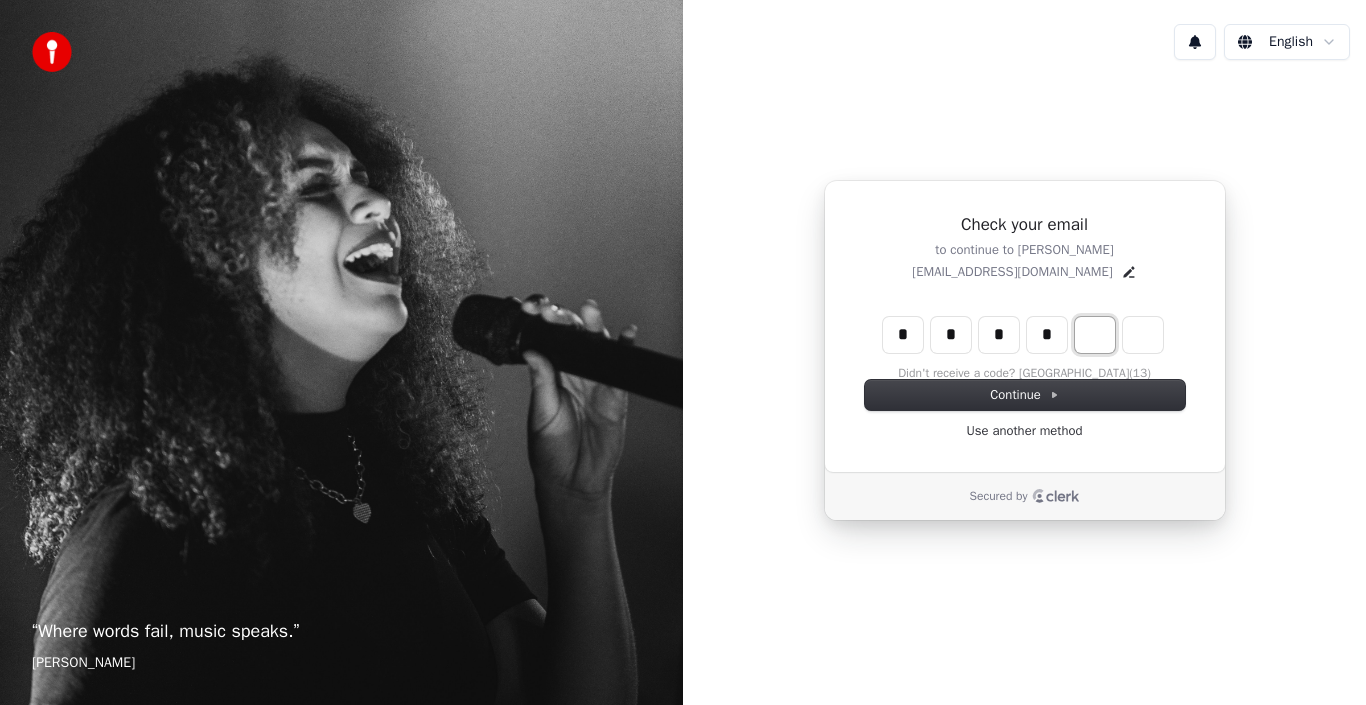 type on "*" 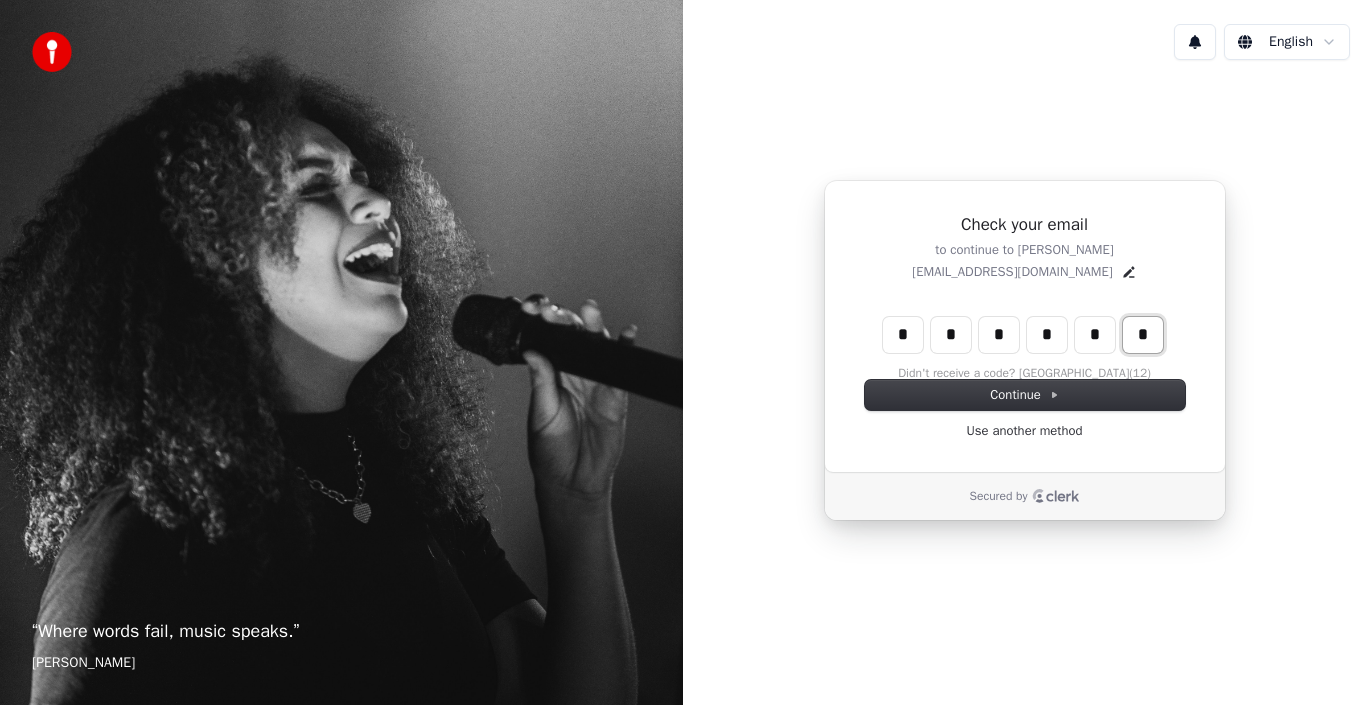 type on "*" 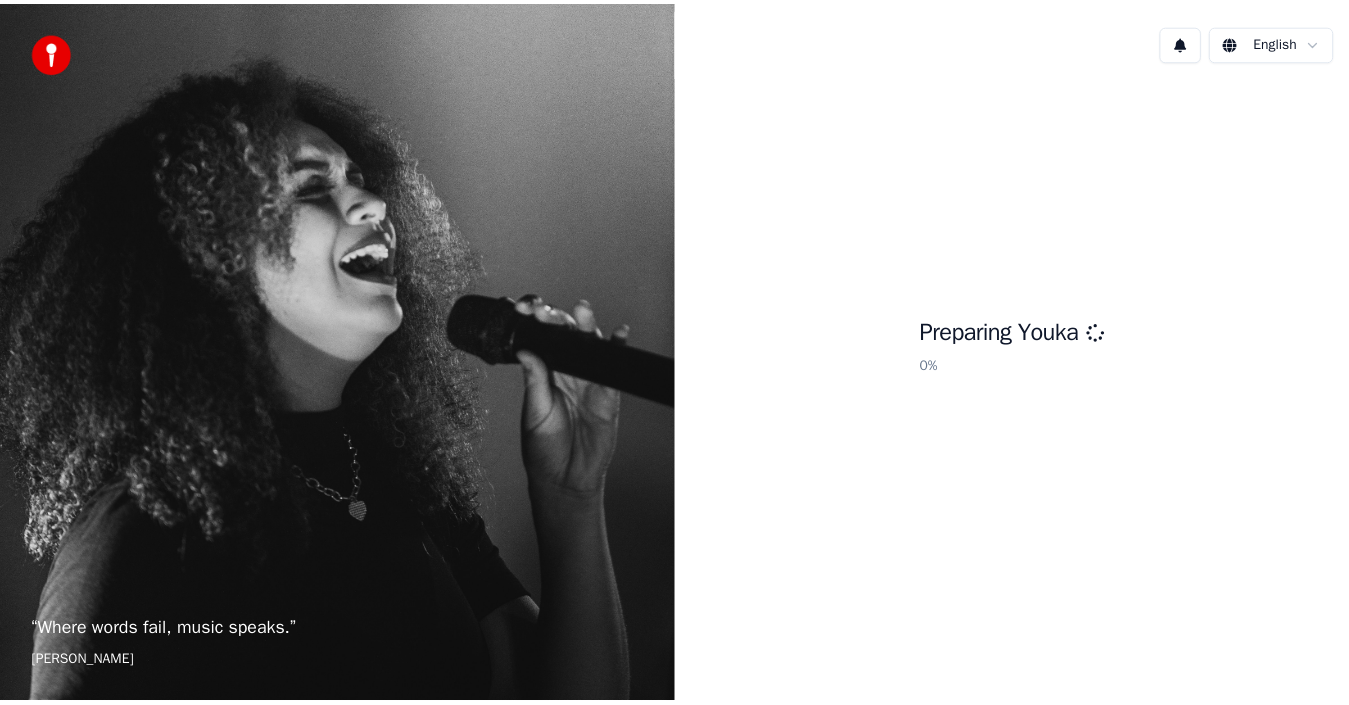scroll, scrollTop: 0, scrollLeft: 0, axis: both 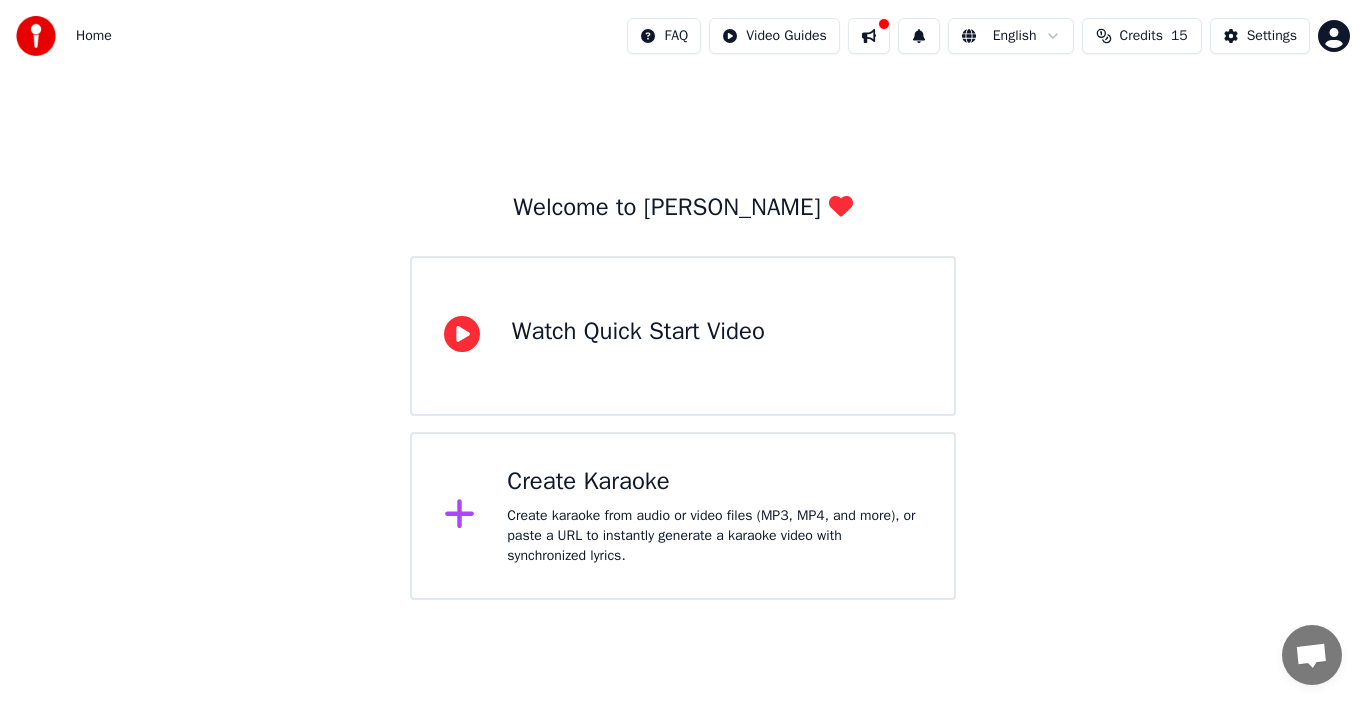 click on "Settings" at bounding box center (1272, 36) 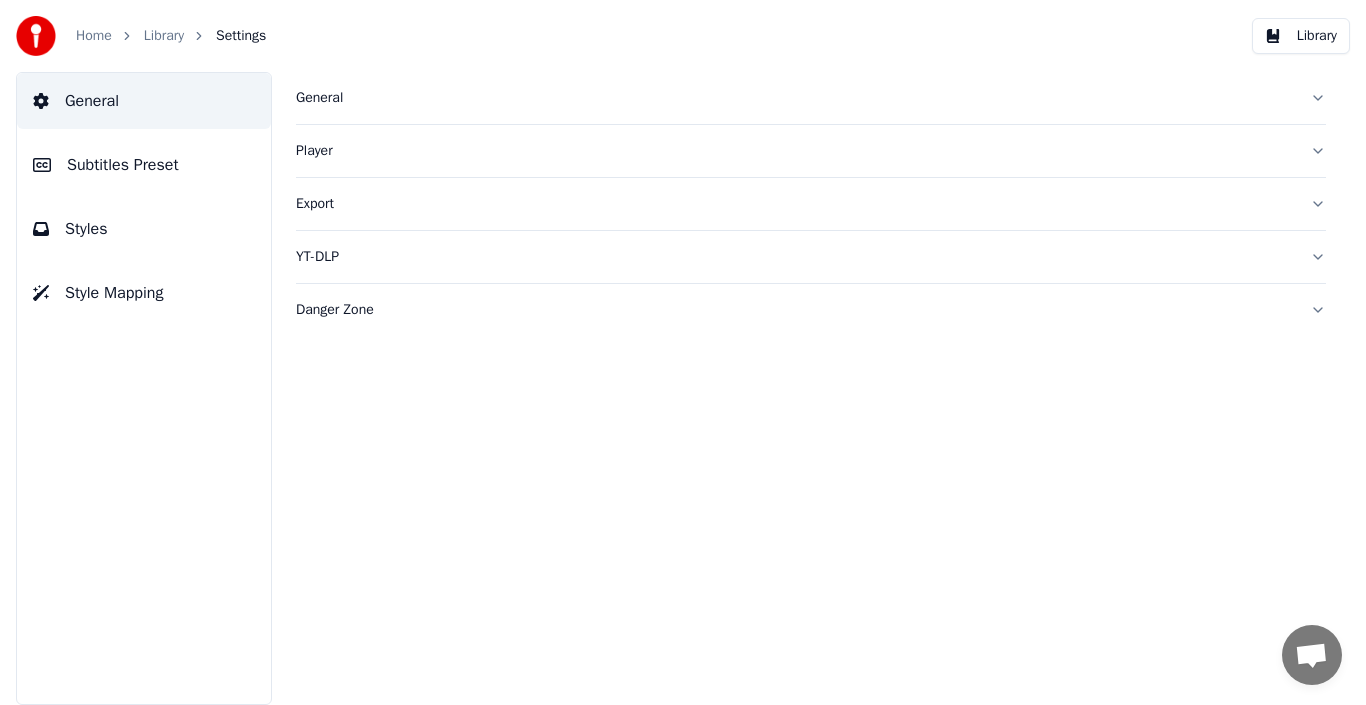 click on "General" at bounding box center [811, 98] 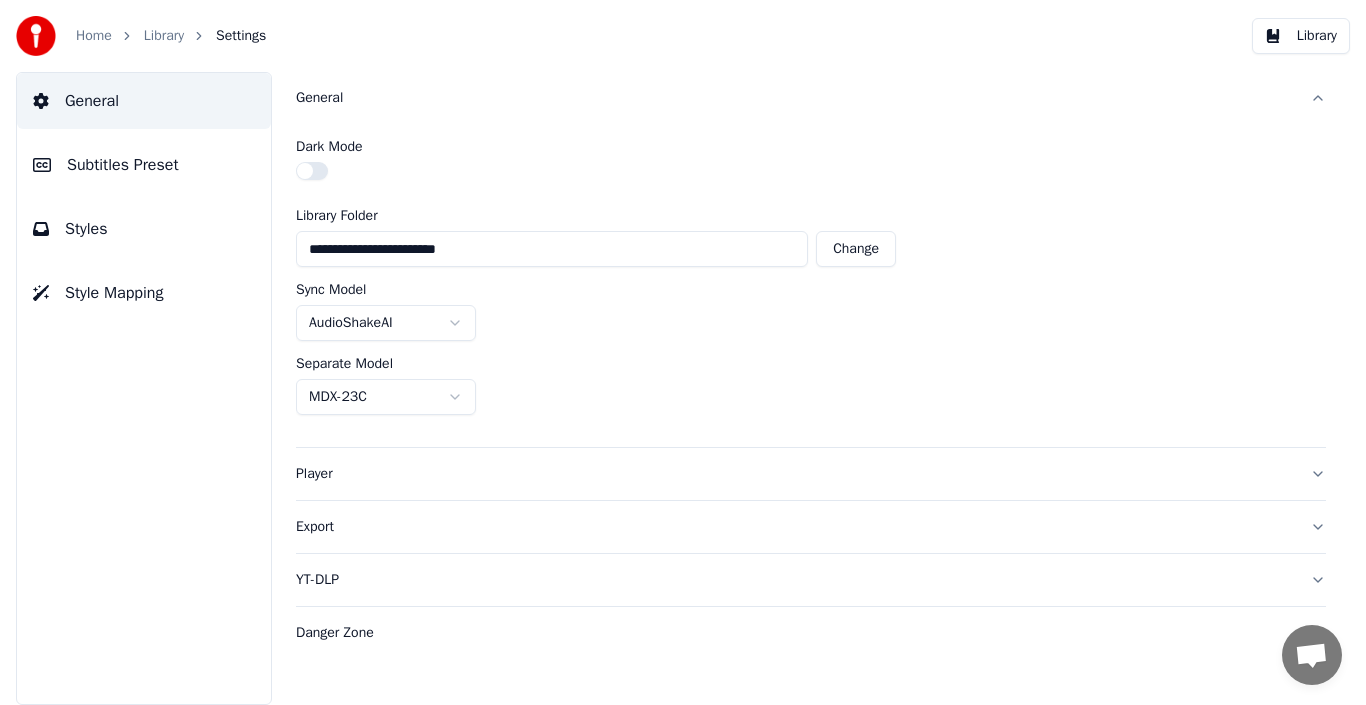 click on "Change" at bounding box center [856, 249] 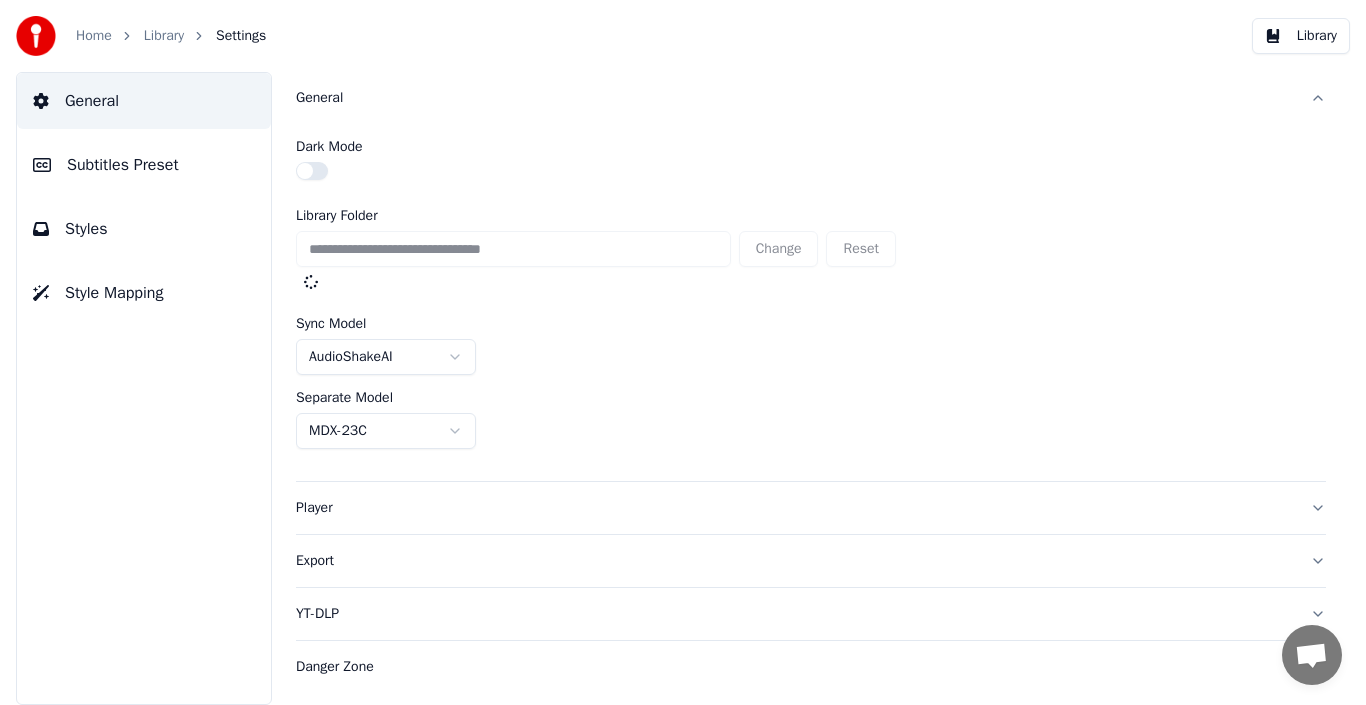 type on "**********" 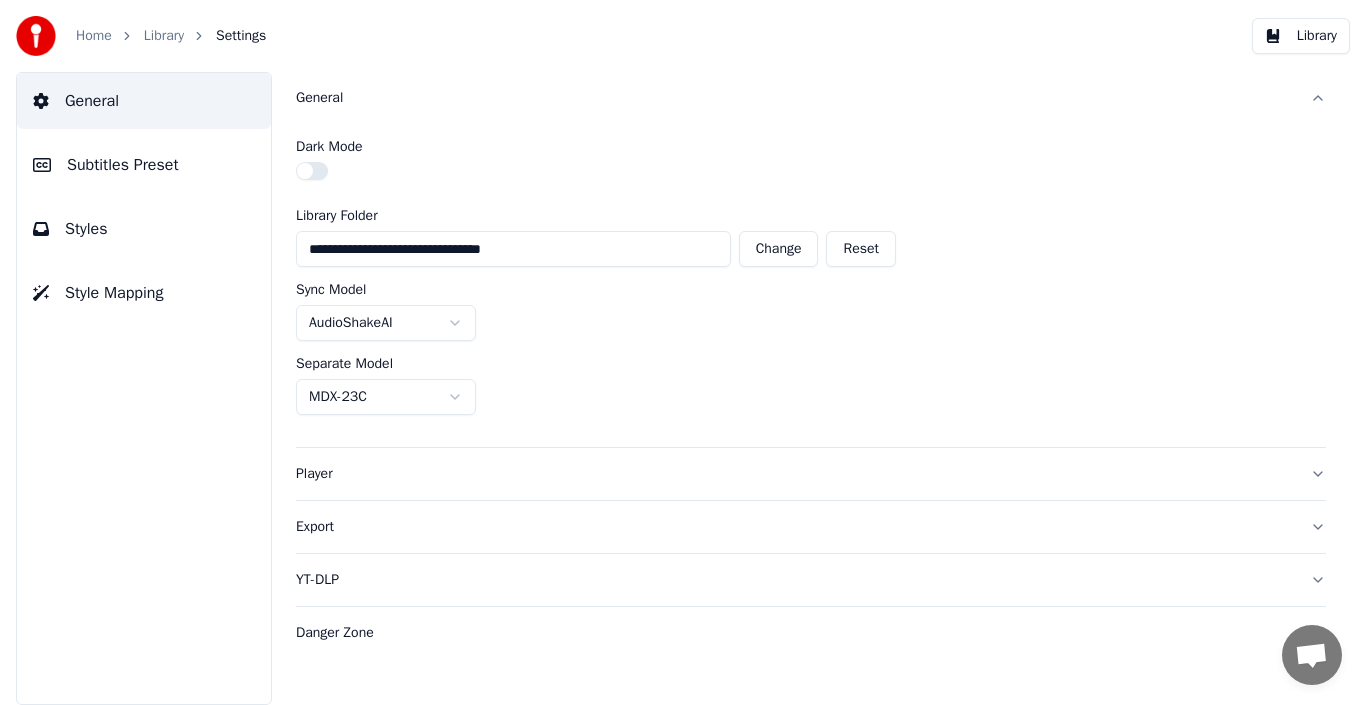 click on "**********" at bounding box center [683, 352] 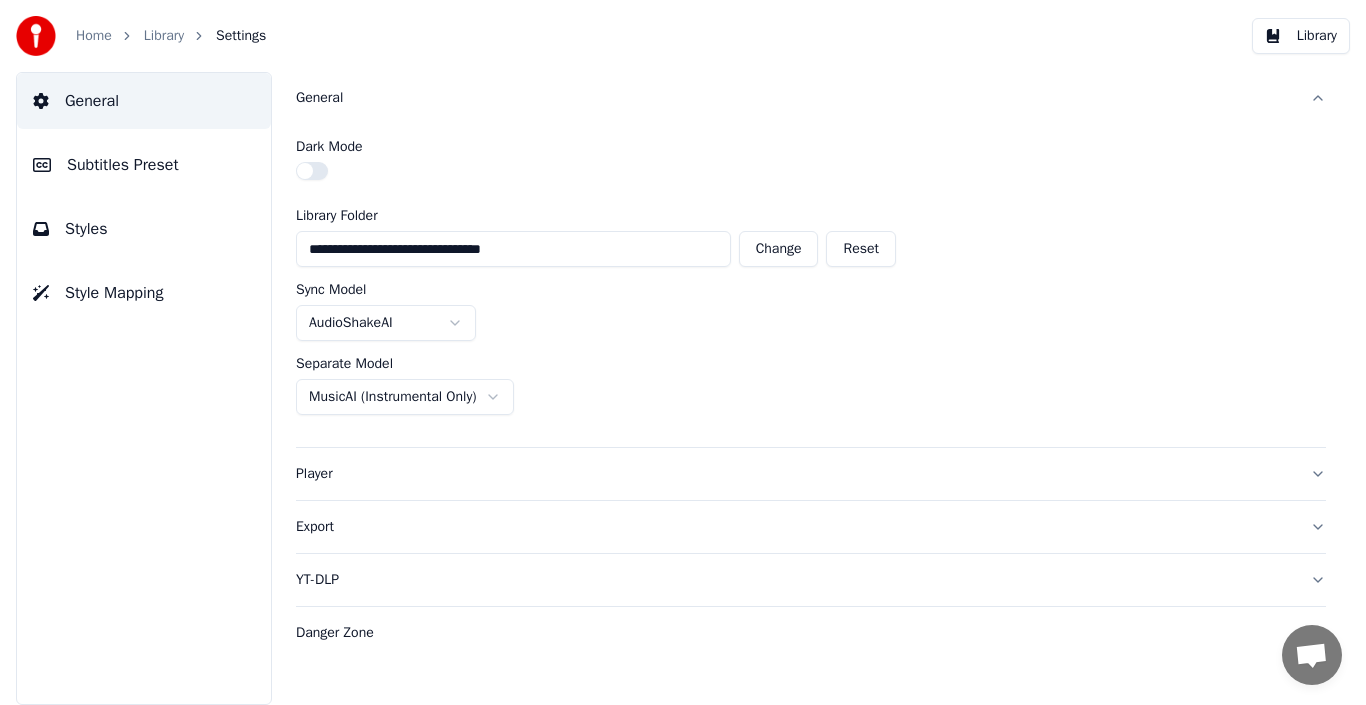 click on "Player" at bounding box center [795, 474] 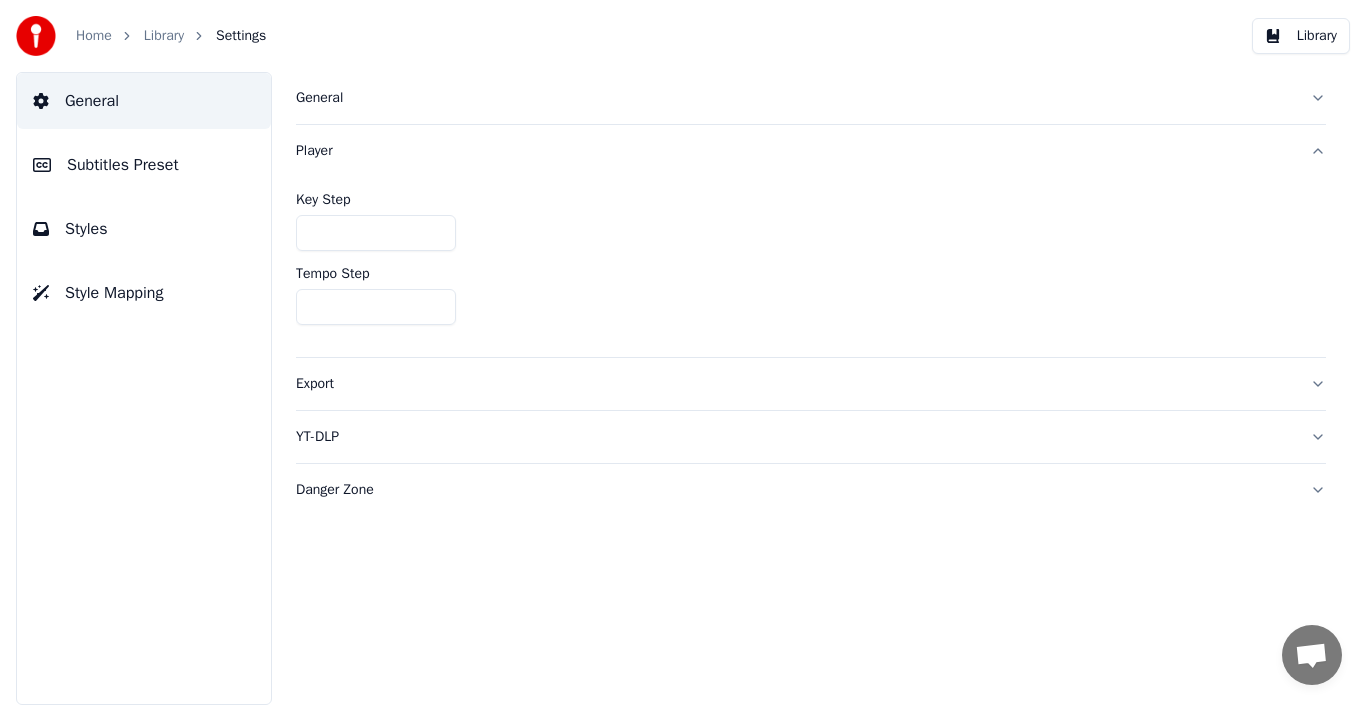 click on "***" at bounding box center [376, 233] 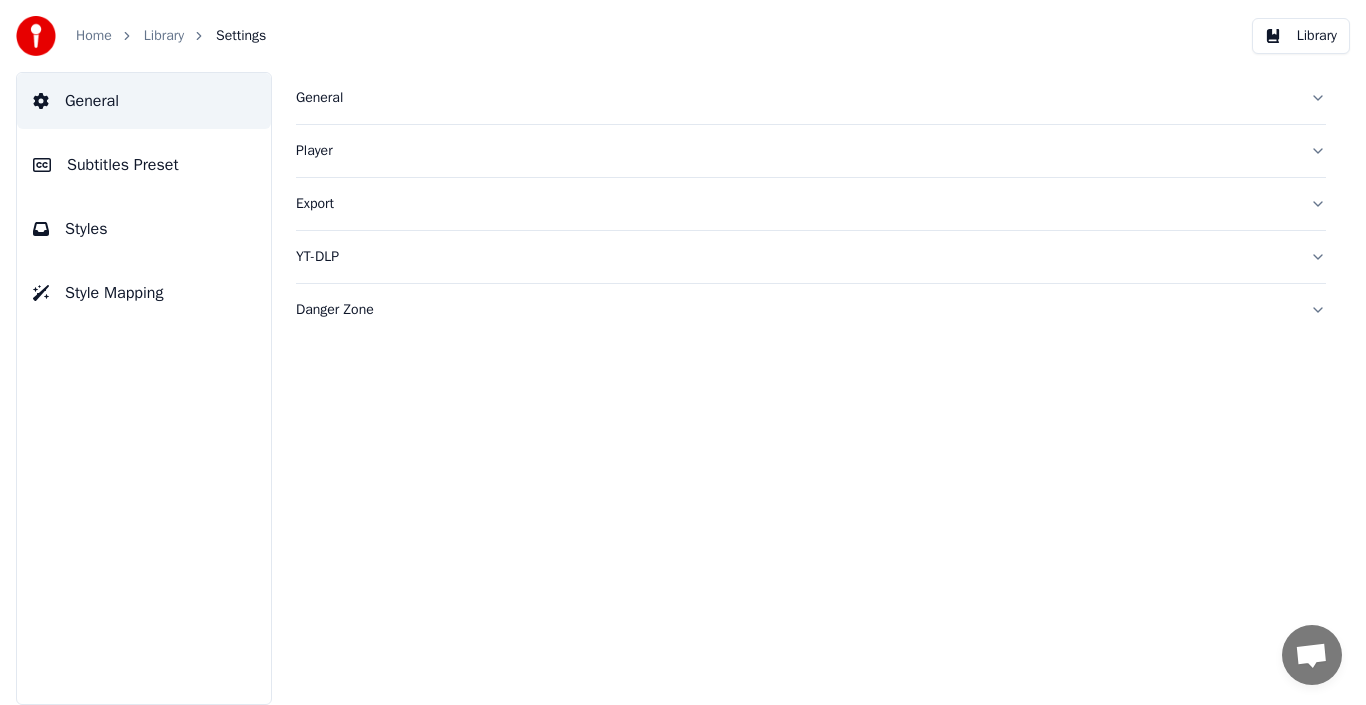 click on "Export" at bounding box center (811, 204) 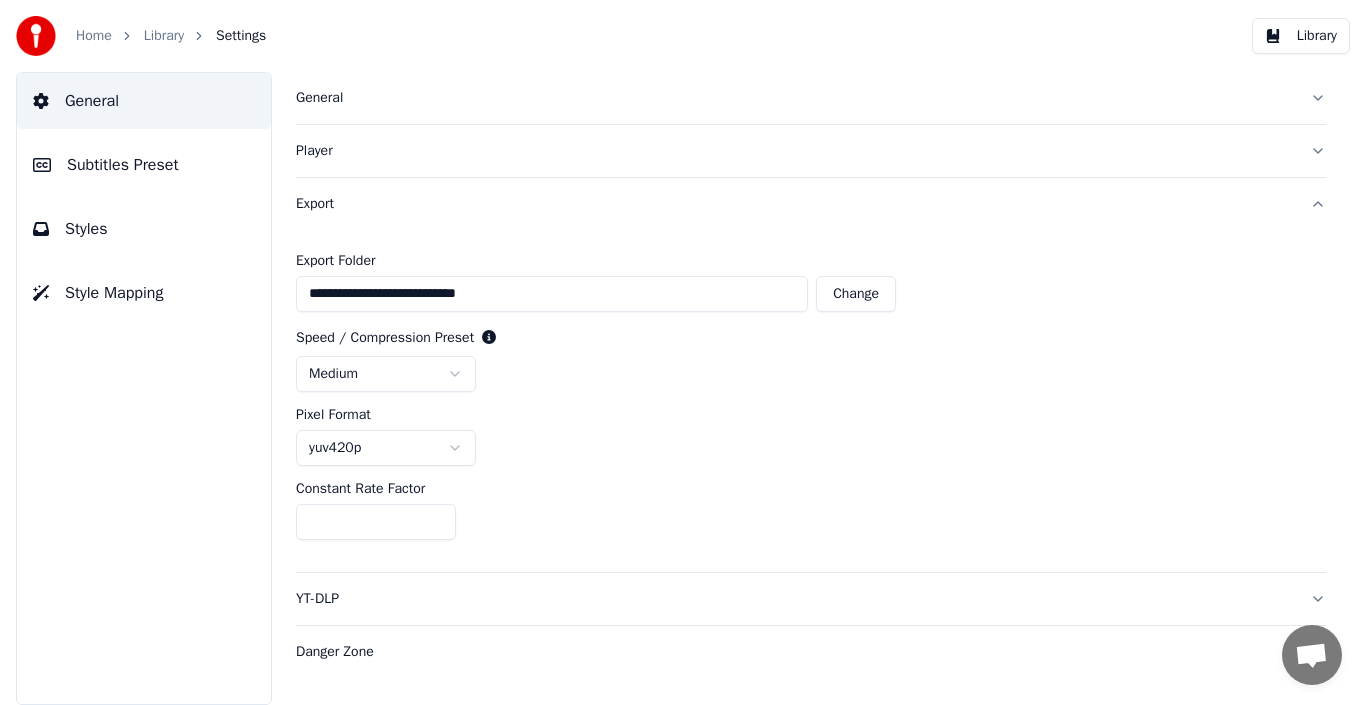 click on "**********" at bounding box center [683, 352] 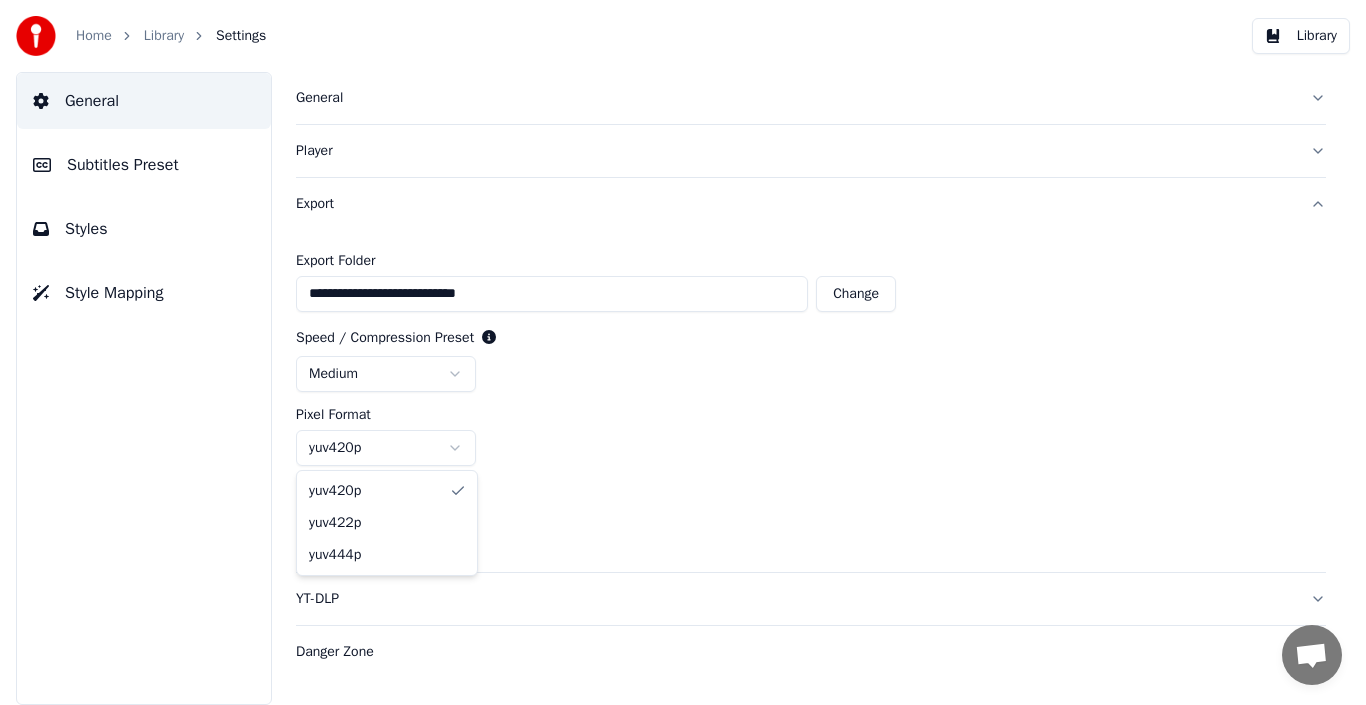 click on "**********" at bounding box center [683, 352] 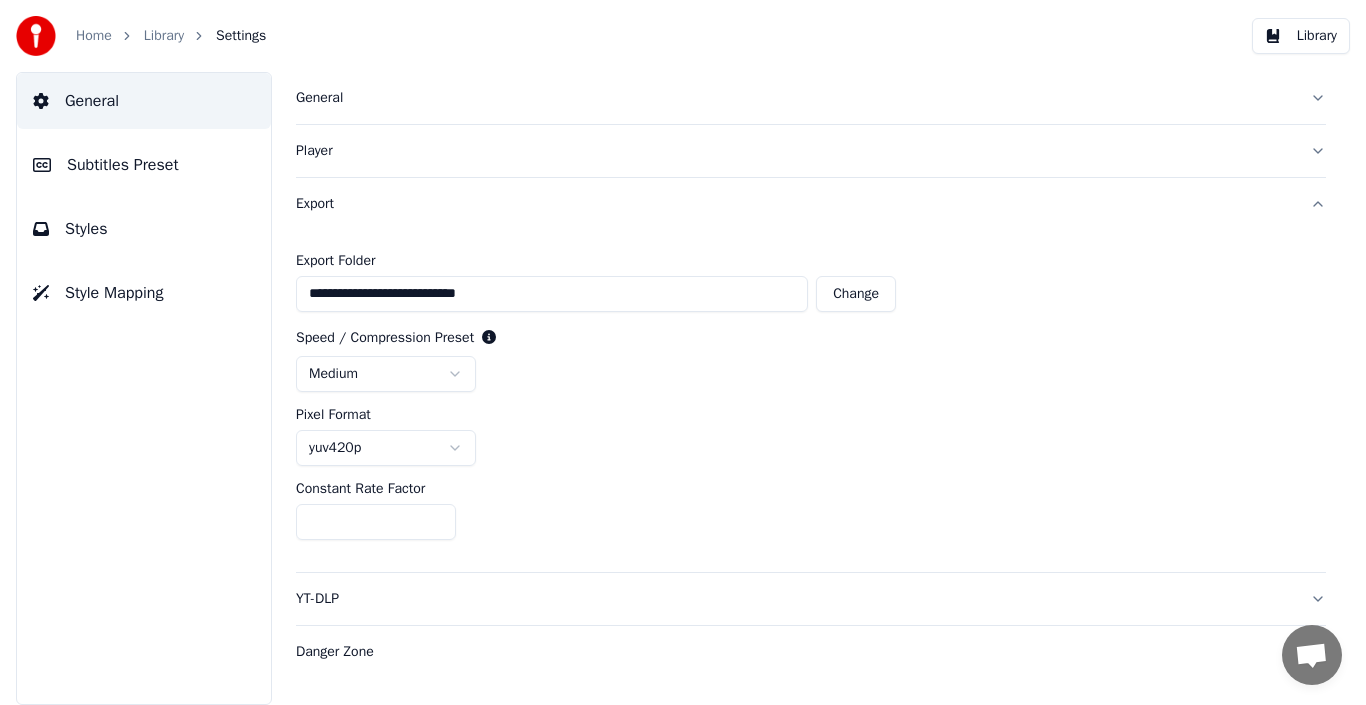 click on "YT-DLP" at bounding box center (795, 599) 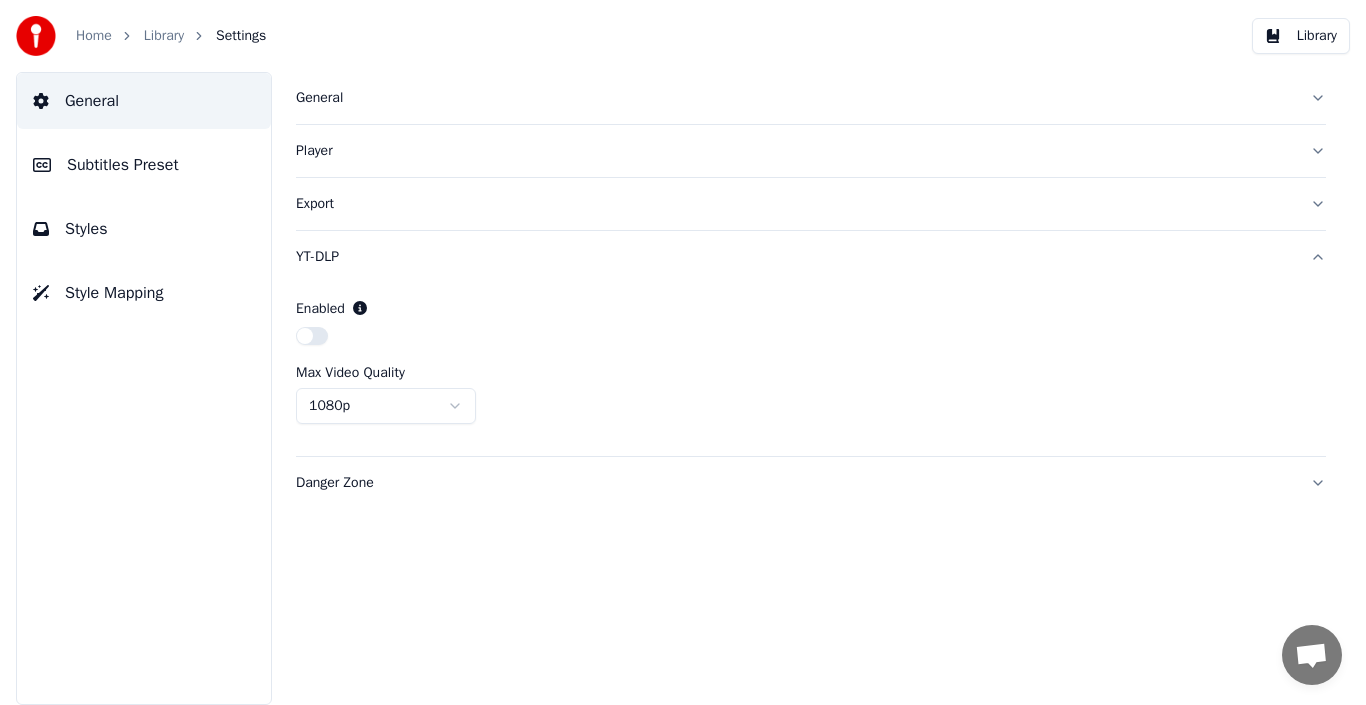 click on "Home Library Settings Library General Subtitles Preset Styles Style Mapping General Player Export YT-DLP Enabled Max Video Quality 1080p Danger Zone" at bounding box center [683, 352] 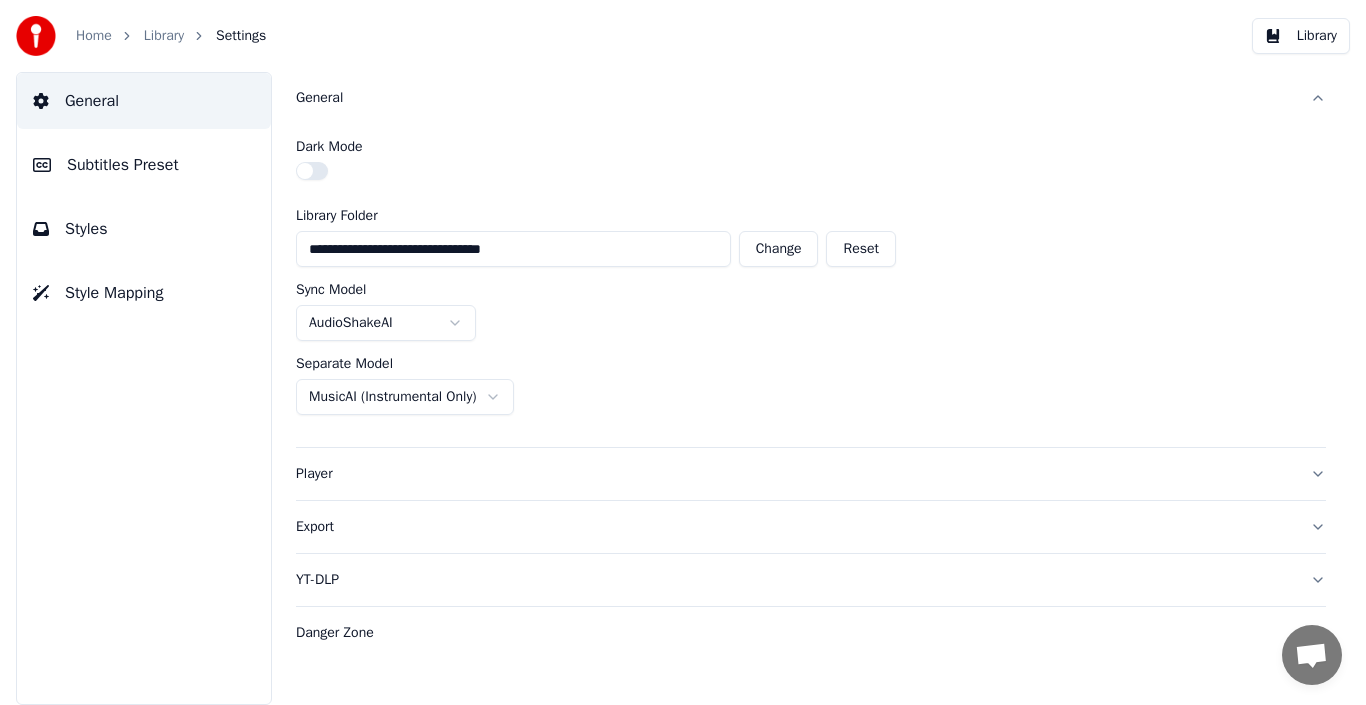 click on "Library" at bounding box center [1301, 36] 